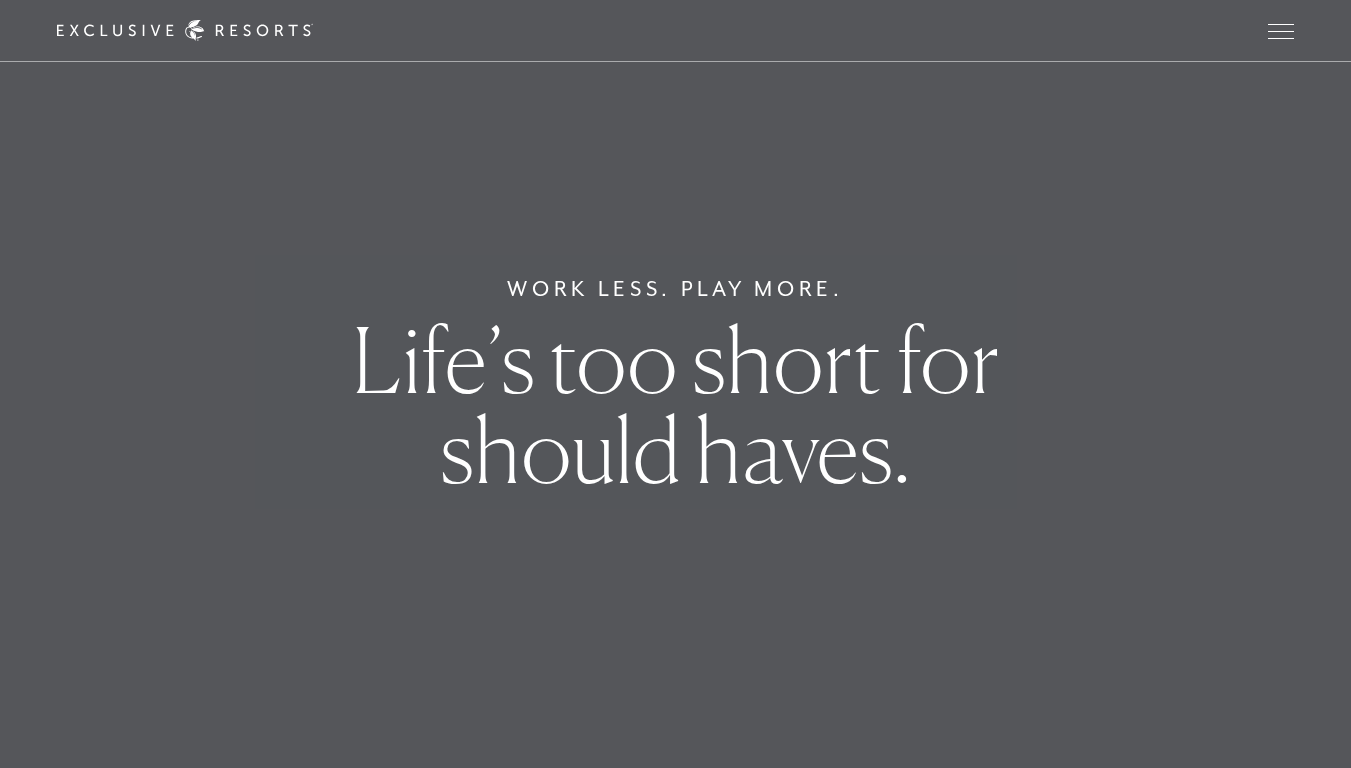 scroll, scrollTop: 0, scrollLeft: 0, axis: both 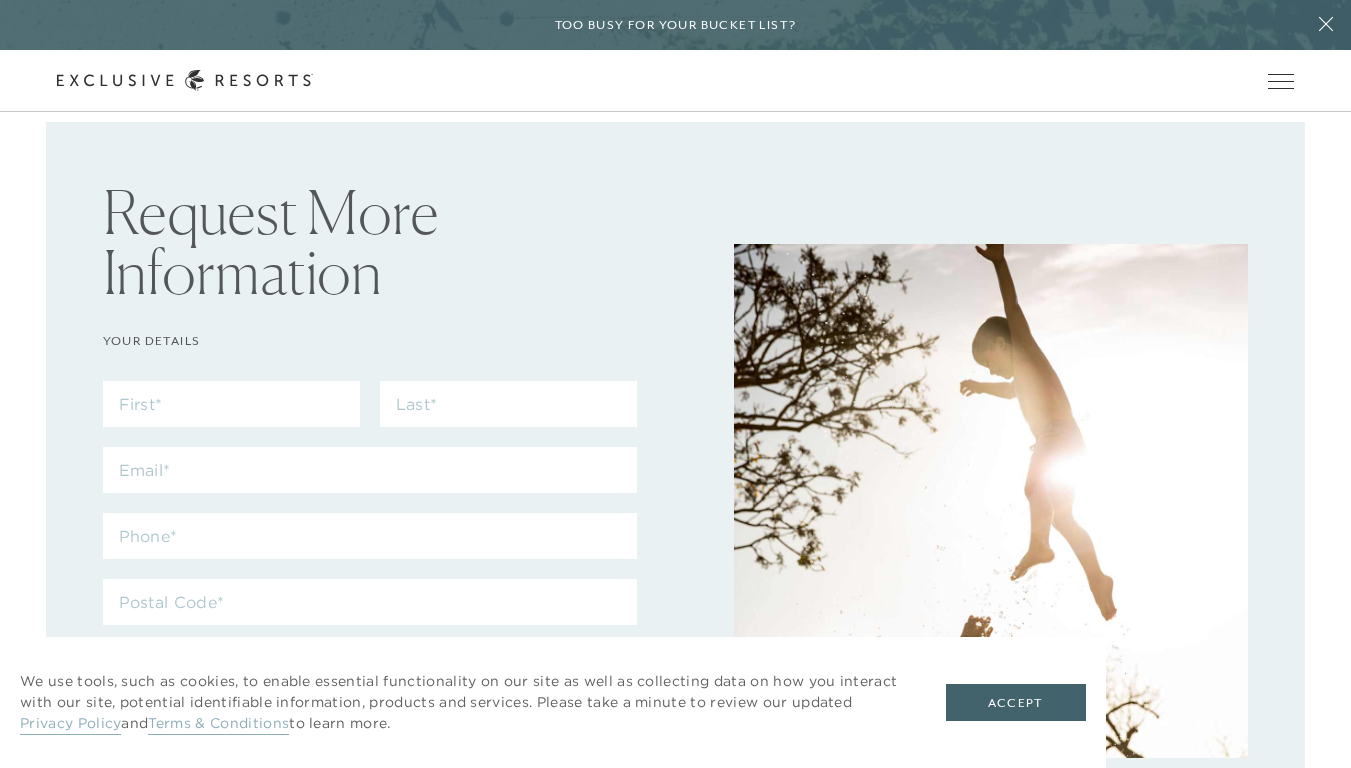 checkbox on "false" 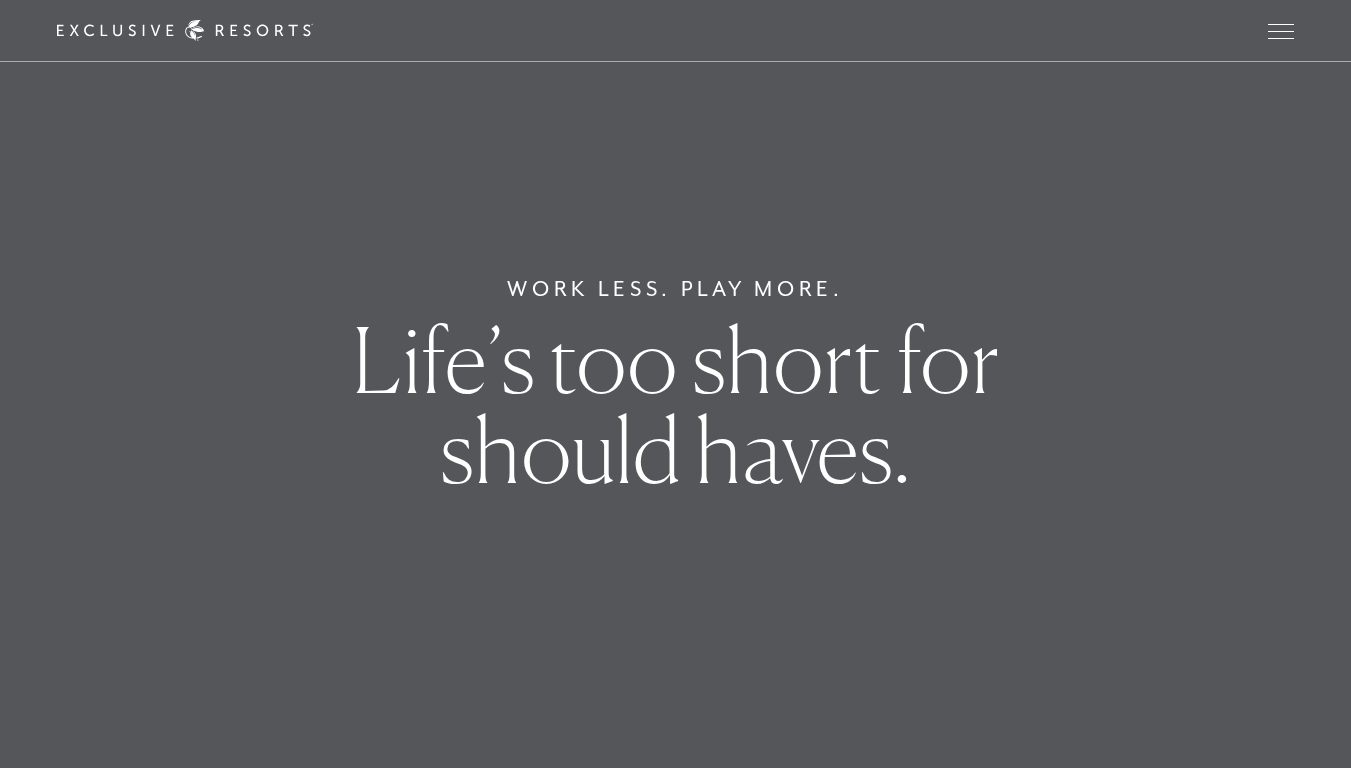 scroll, scrollTop: 0, scrollLeft: 0, axis: both 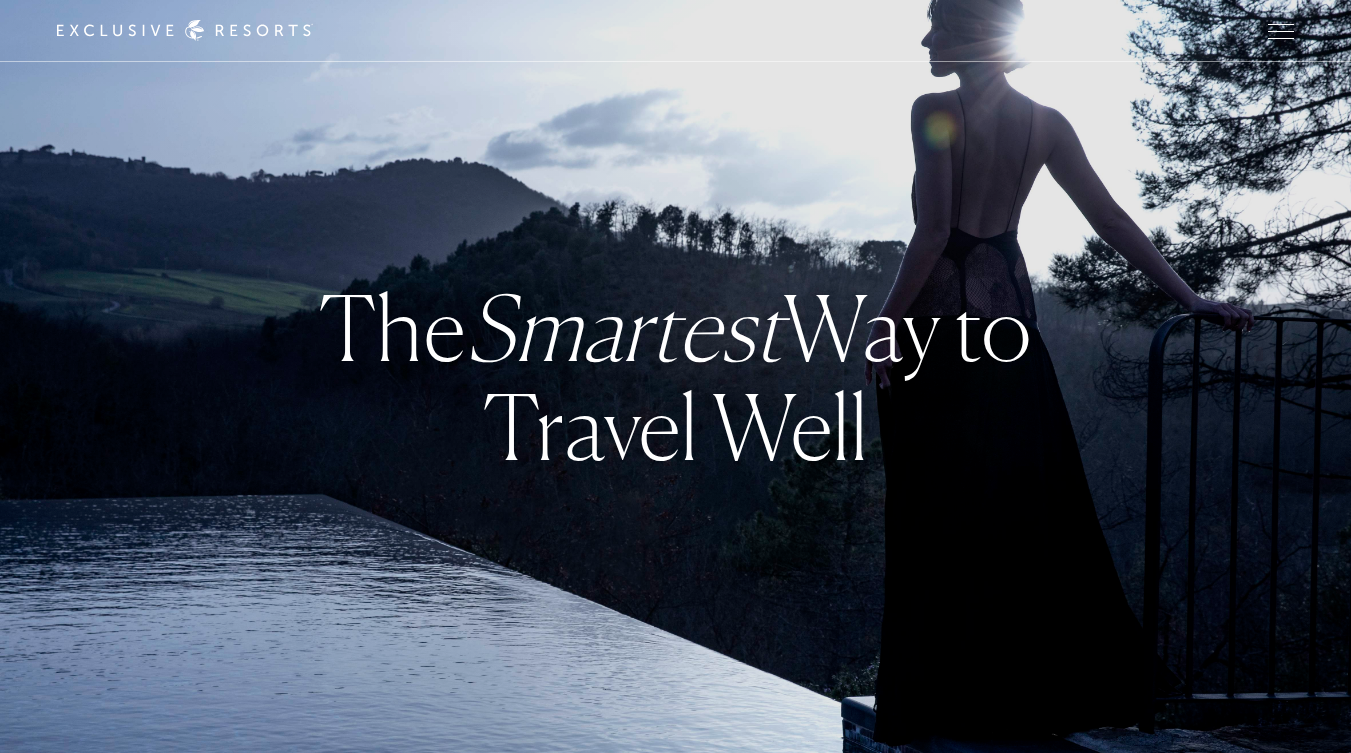 checkbox on "false" 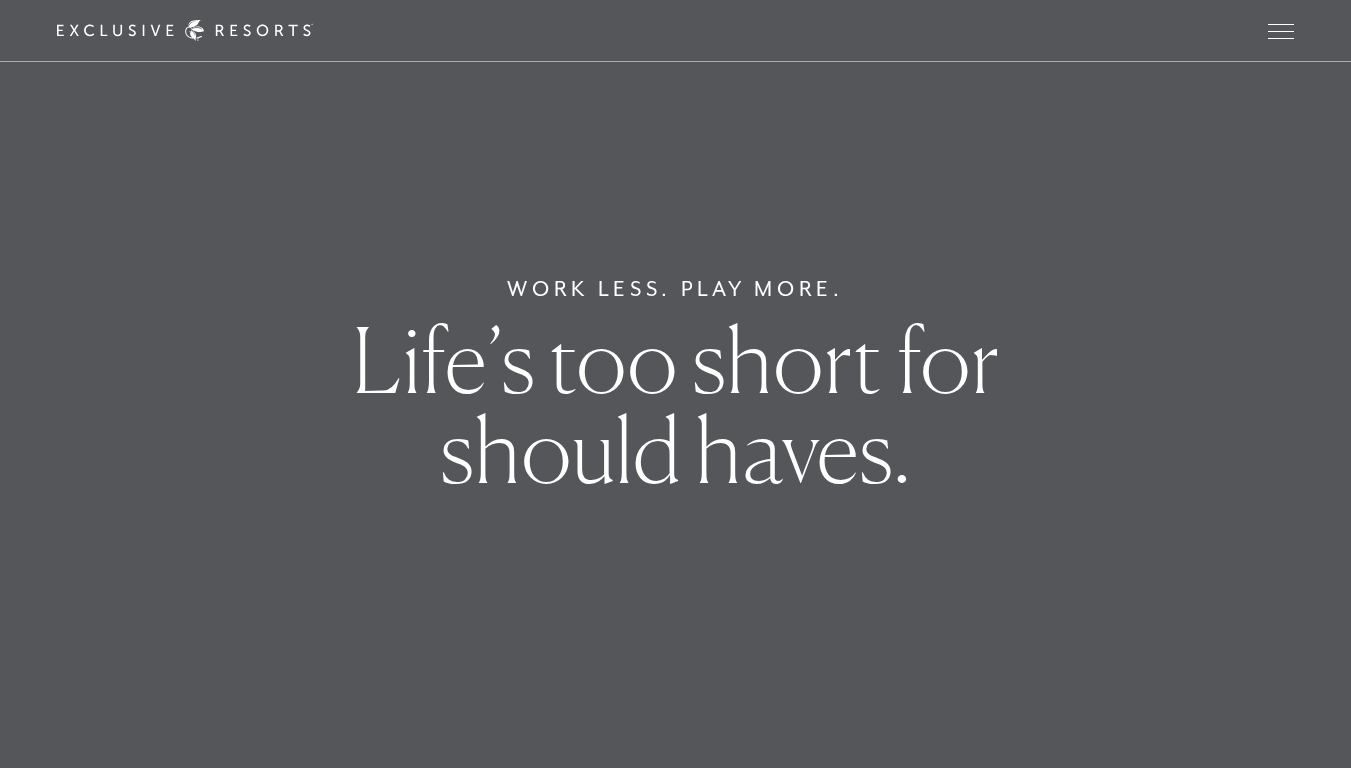 scroll, scrollTop: 0, scrollLeft: 0, axis: both 